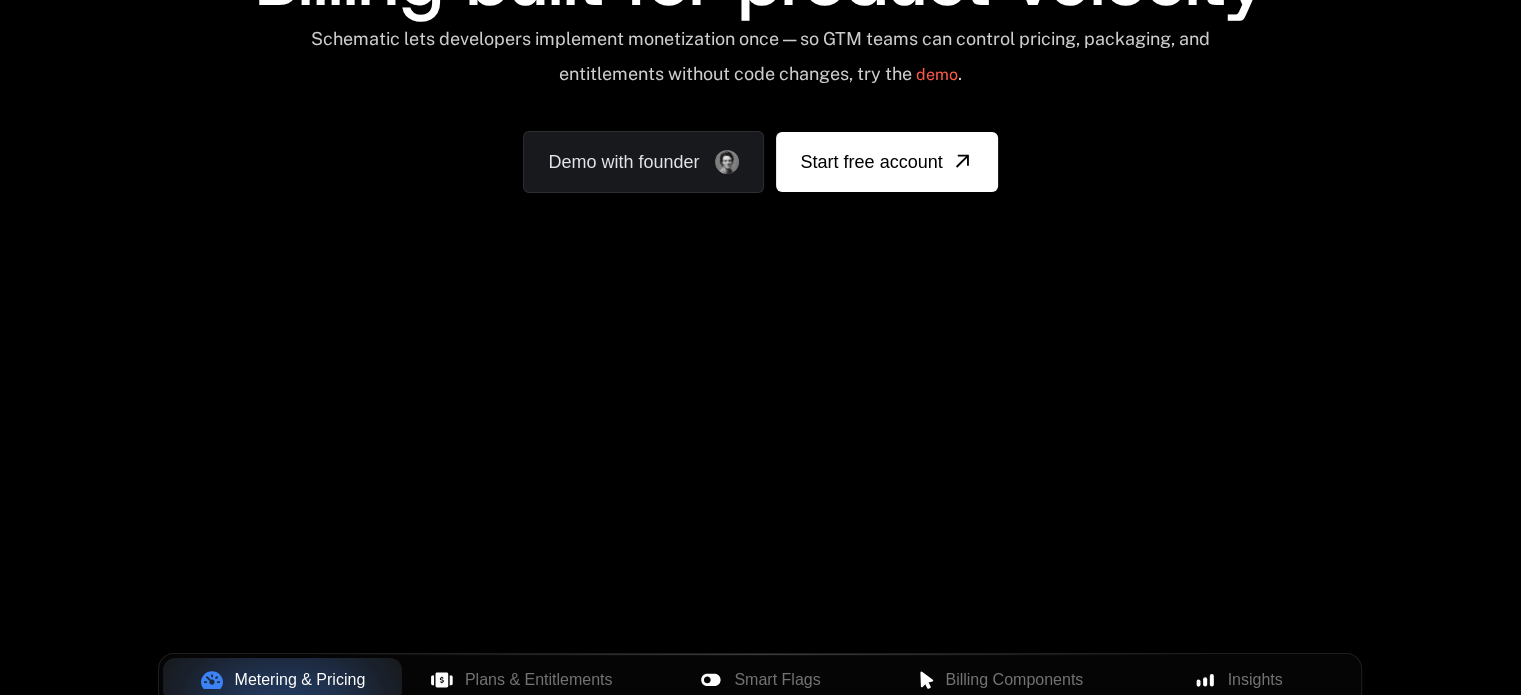 scroll, scrollTop: 261, scrollLeft: 0, axis: vertical 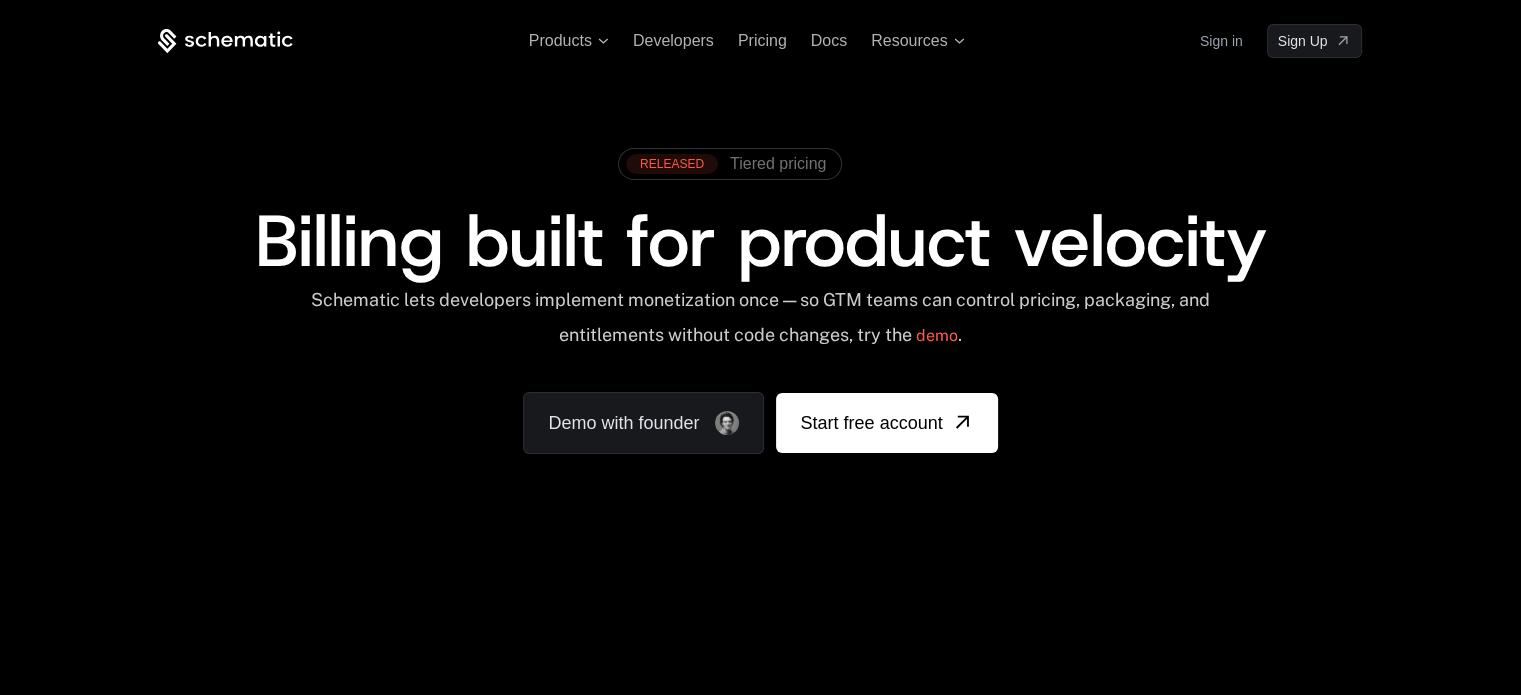 type 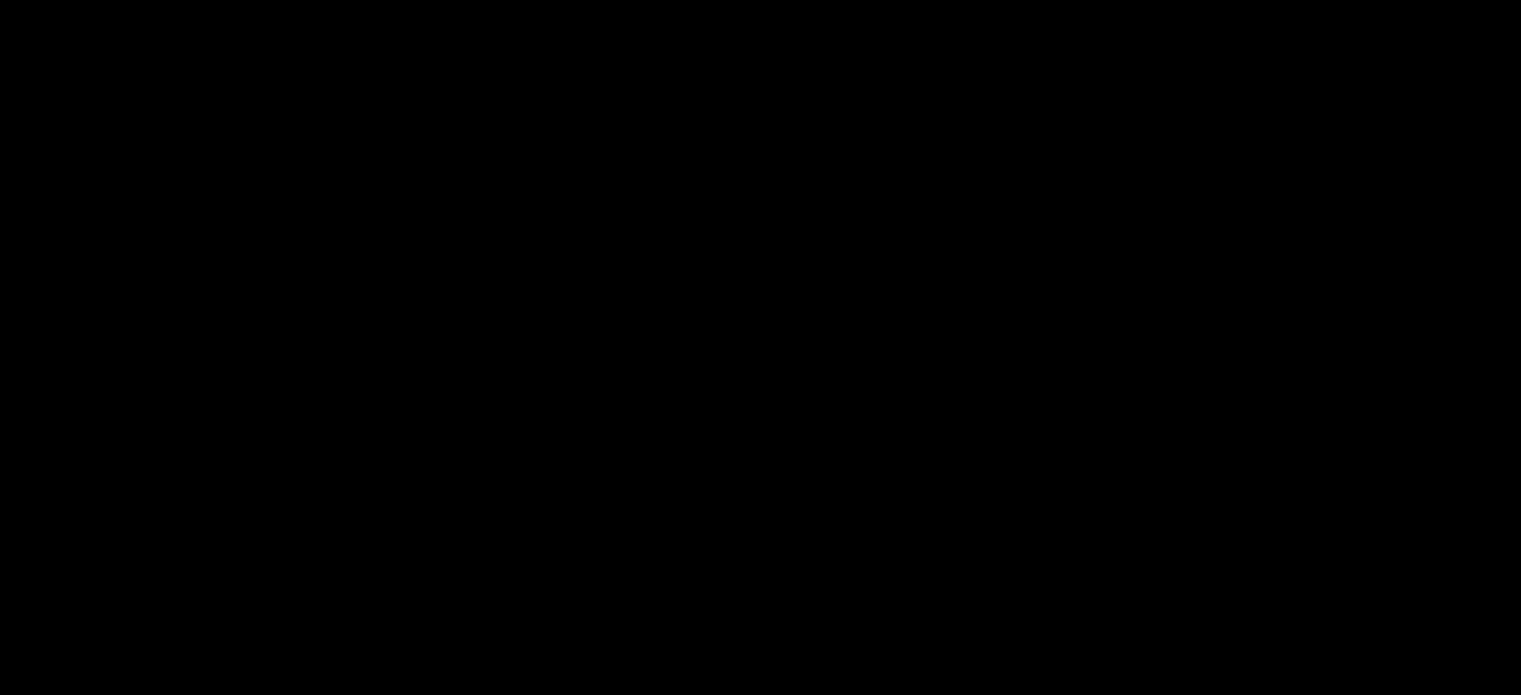 scroll, scrollTop: 0, scrollLeft: 0, axis: both 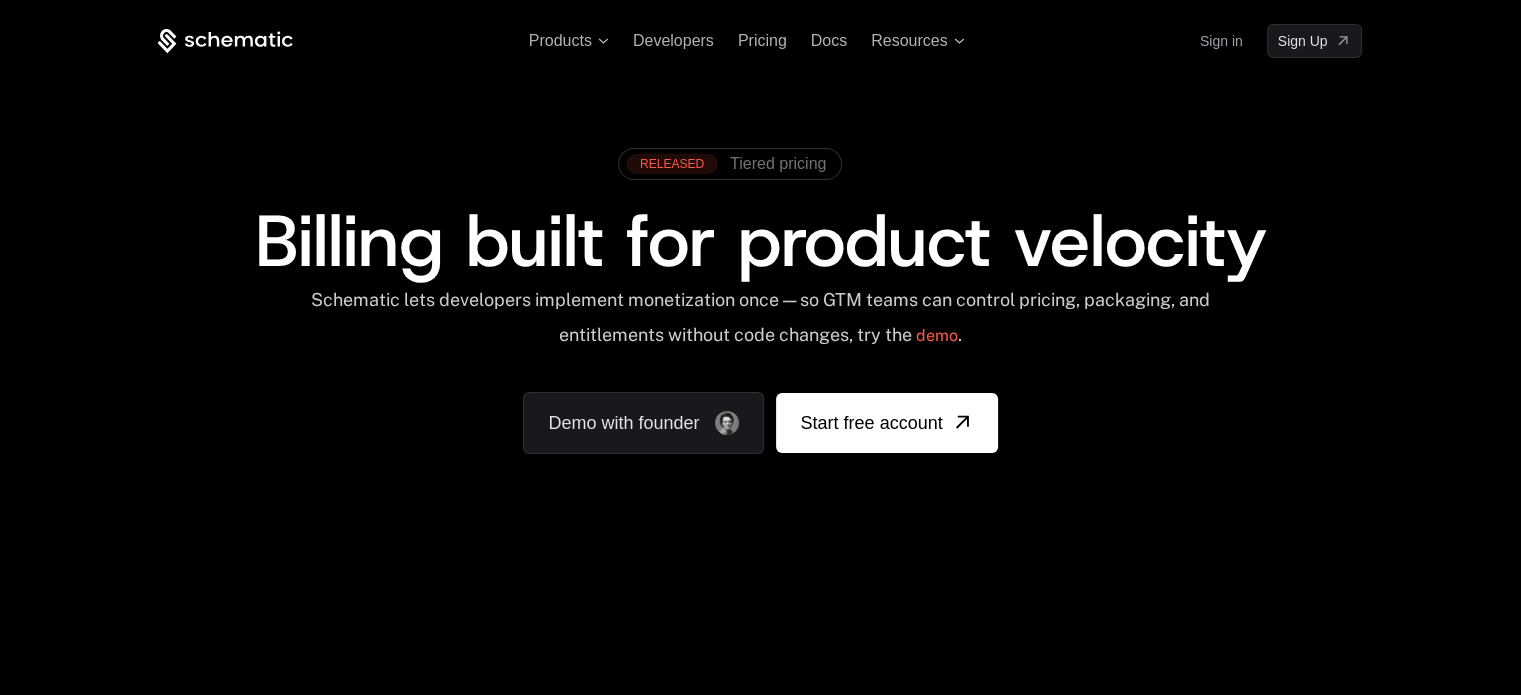 click on "Products Developers Pricing Docs Resources Sign in Sign Up RELEASED Tiered pricing Billing built for product velocity Schematic lets developers implement monetization once — so GTM teams can control pricing, packaging, and entitlements without code changes, try the   demo . Demo with founder   Start free account" at bounding box center (760, 299) 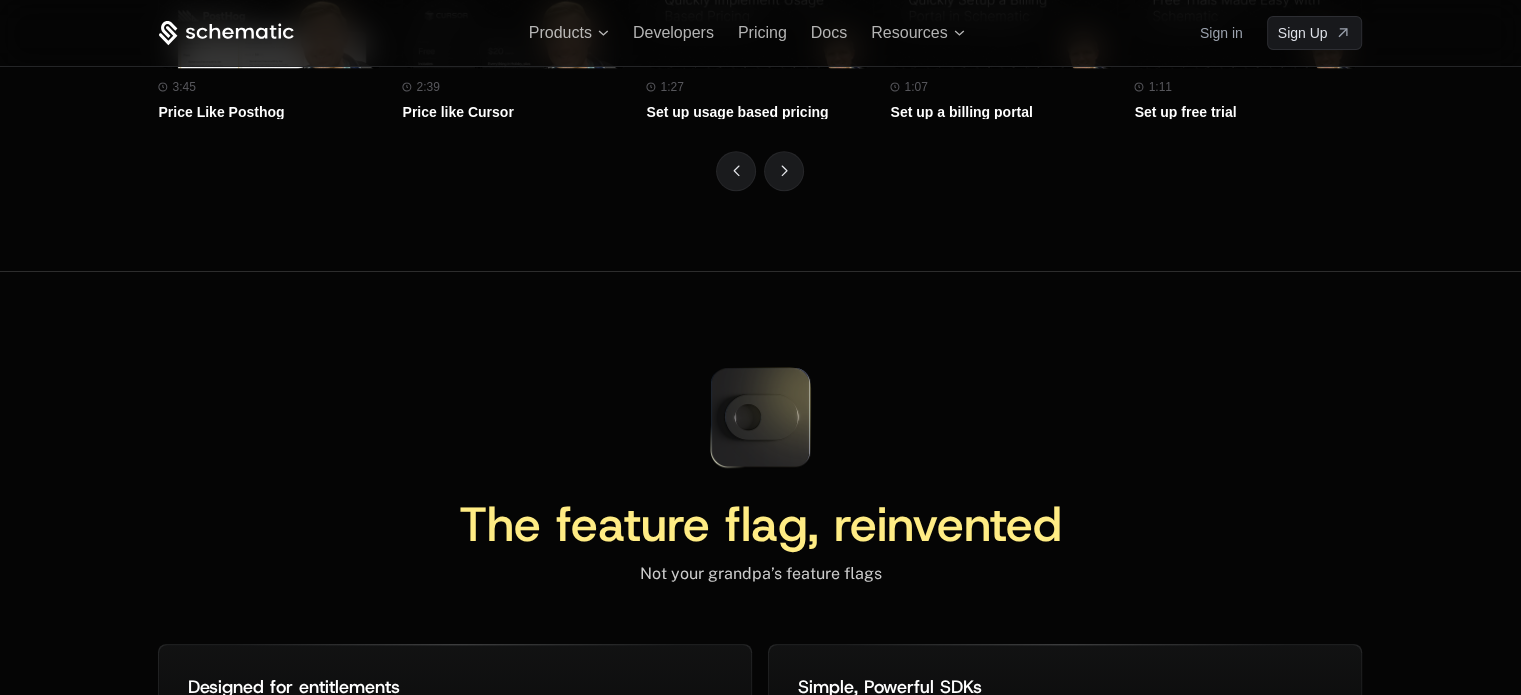 scroll, scrollTop: 8586, scrollLeft: 0, axis: vertical 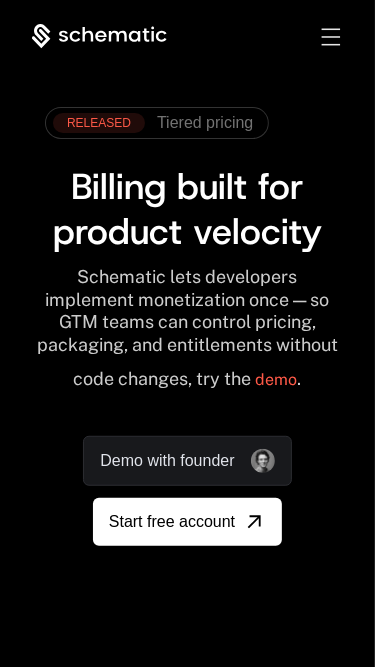 click at bounding box center [331, 37] 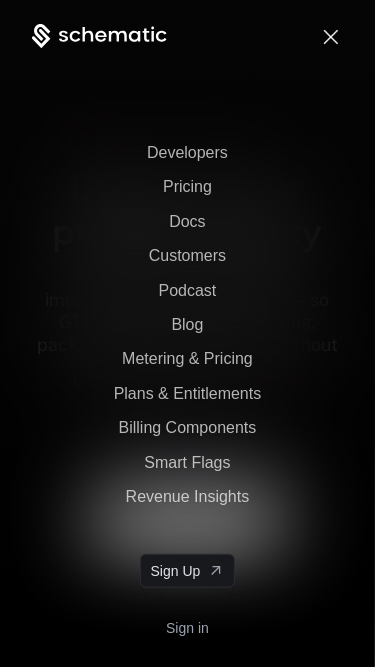 click at bounding box center (331, 36) 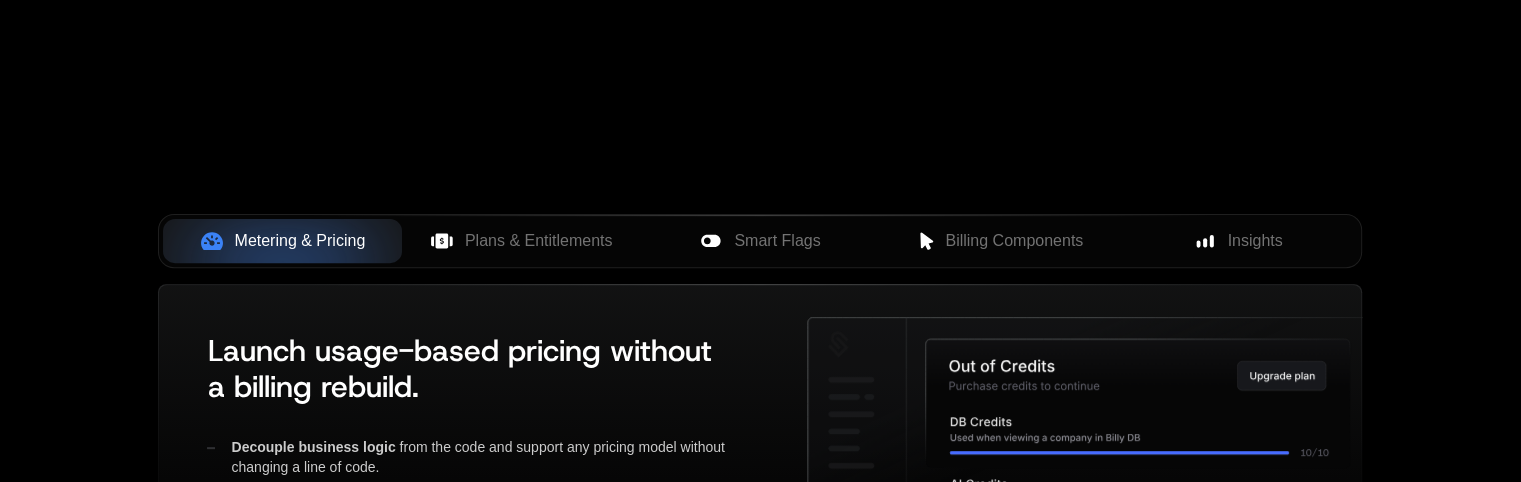 scroll, scrollTop: 800, scrollLeft: 0, axis: vertical 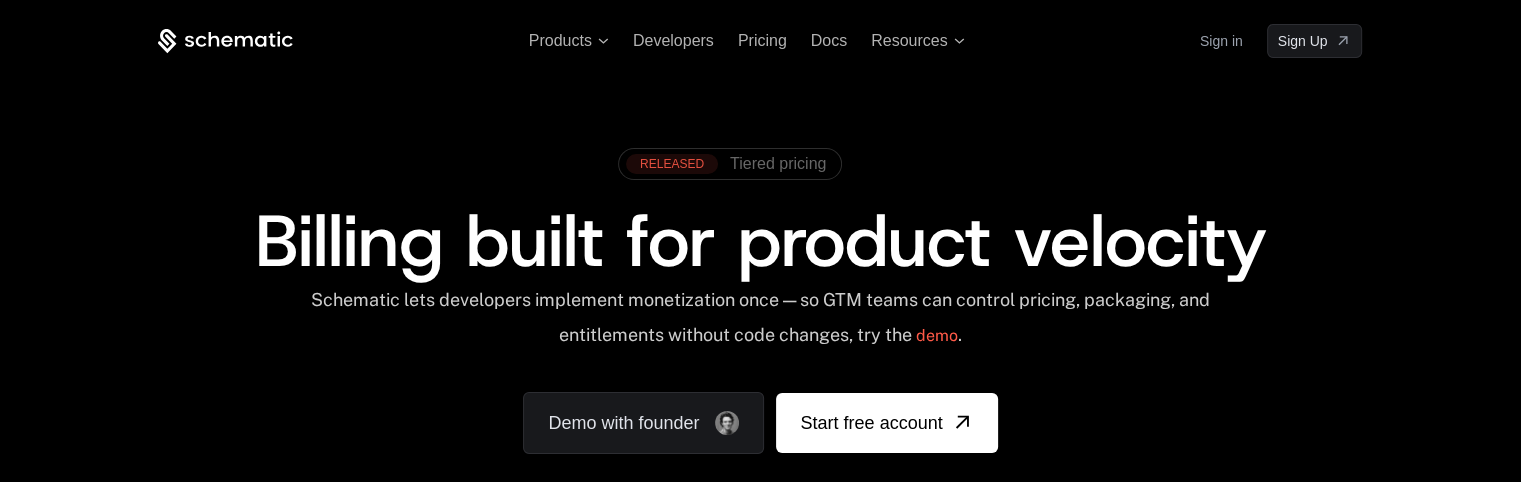 click on "Tiered pricing" at bounding box center (778, 164) 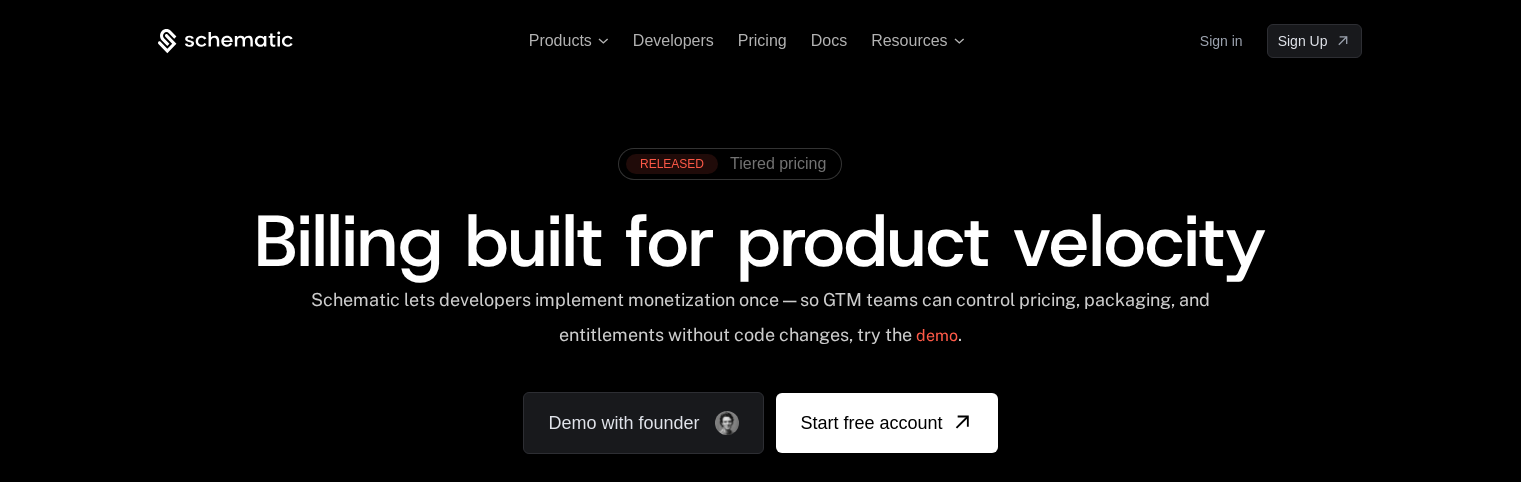 scroll, scrollTop: 0, scrollLeft: 0, axis: both 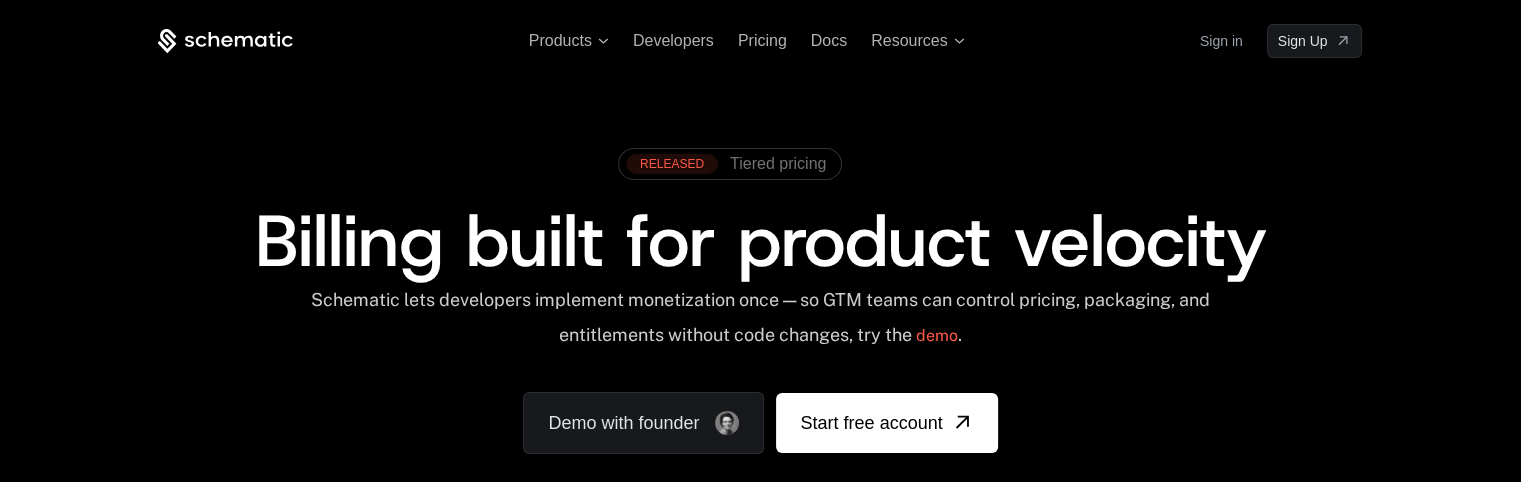 click on "Products Developers Pricing Docs Resources Sign in Sign Up RELEASED Tiered pricing Billing built for product velocity Schematic lets developers implement monetization once — so GTM teams can control pricing, packaging, and entitlements without code changes, try the   demo . Demo with founder   Start free account" at bounding box center [760, 299] 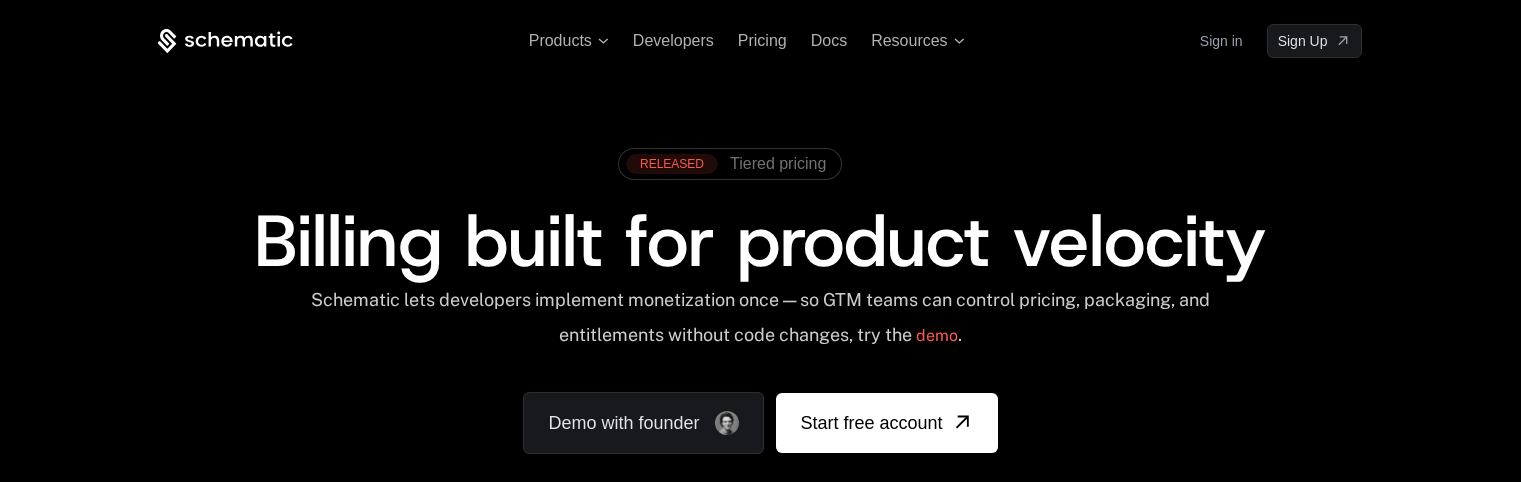 scroll, scrollTop: 0, scrollLeft: 0, axis: both 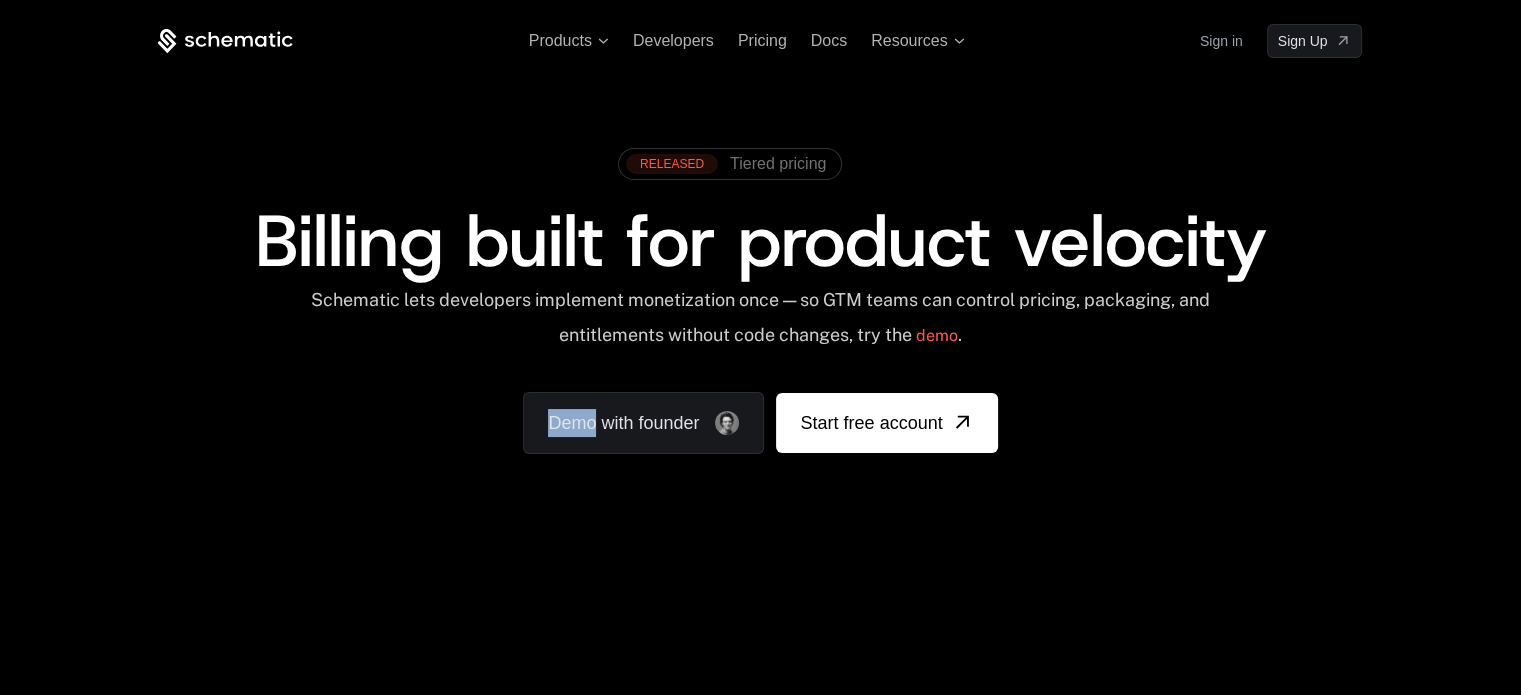 click on "Products Developers Pricing Docs Resources Sign in Sign Up RELEASED Tiered pricing Billing built for product velocity Schematic lets developers implement monetization once — so GTM teams can control pricing, packaging, and entitlements without code changes, try the   demo . Demo with founder   Start free account" at bounding box center [760, 299] 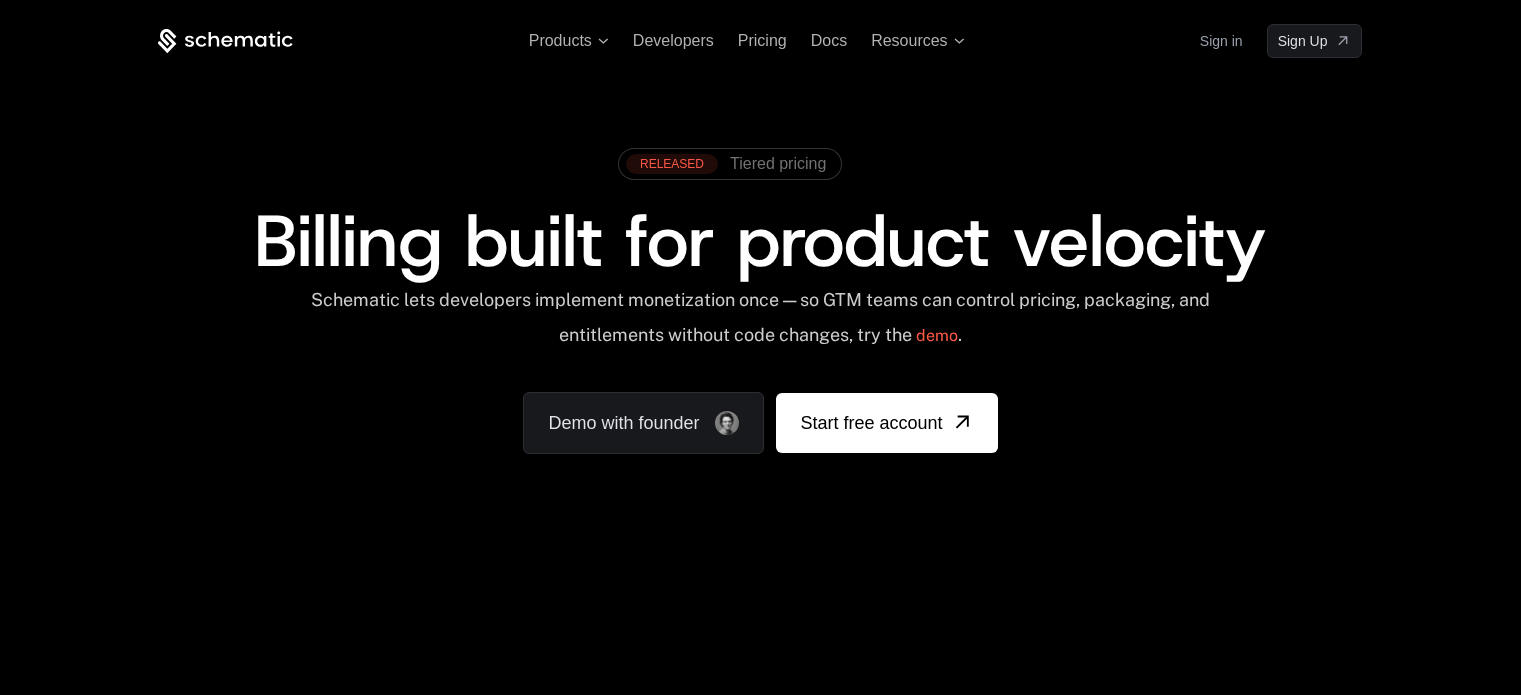 scroll, scrollTop: 0, scrollLeft: 0, axis: both 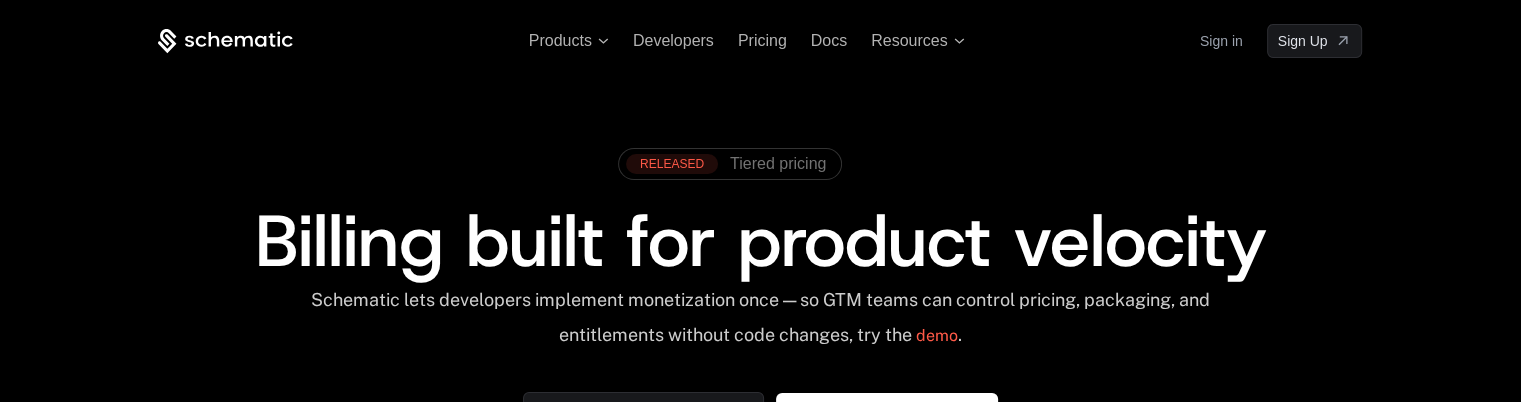 drag, startPoint x: 398, startPoint y: 399, endPoint x: 1535, endPoint y: 360, distance: 1137.6687 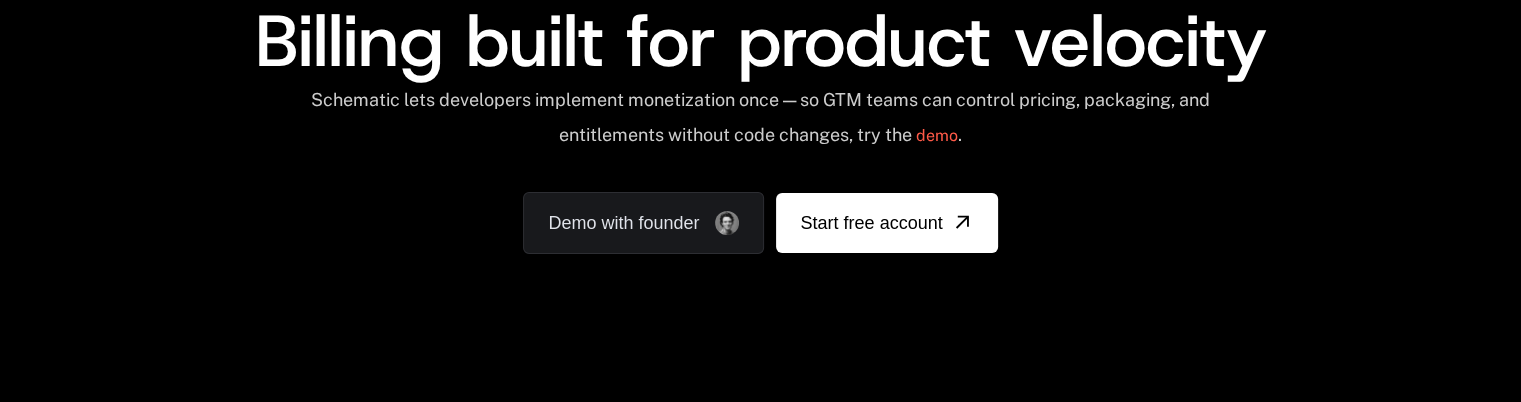 scroll, scrollTop: 0, scrollLeft: 0, axis: both 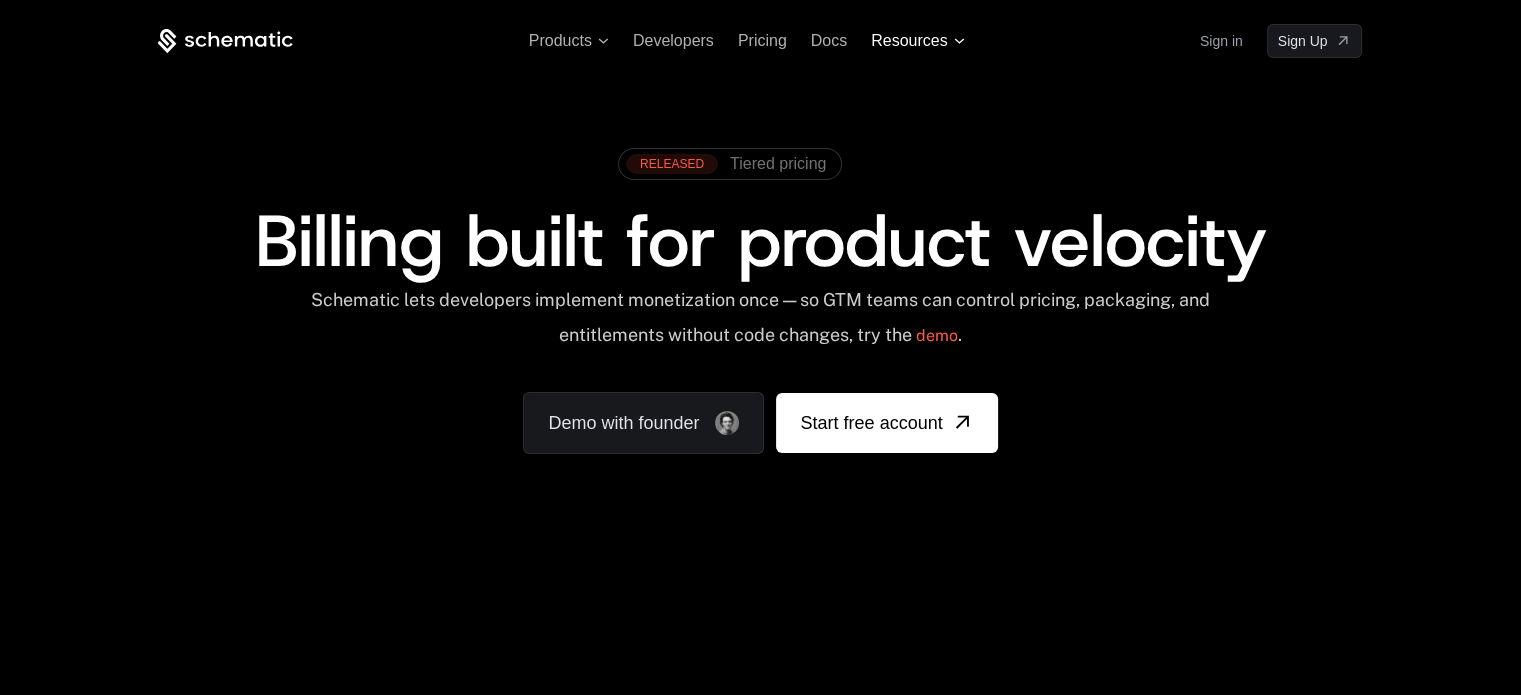 click on "Resources" at bounding box center (909, 41) 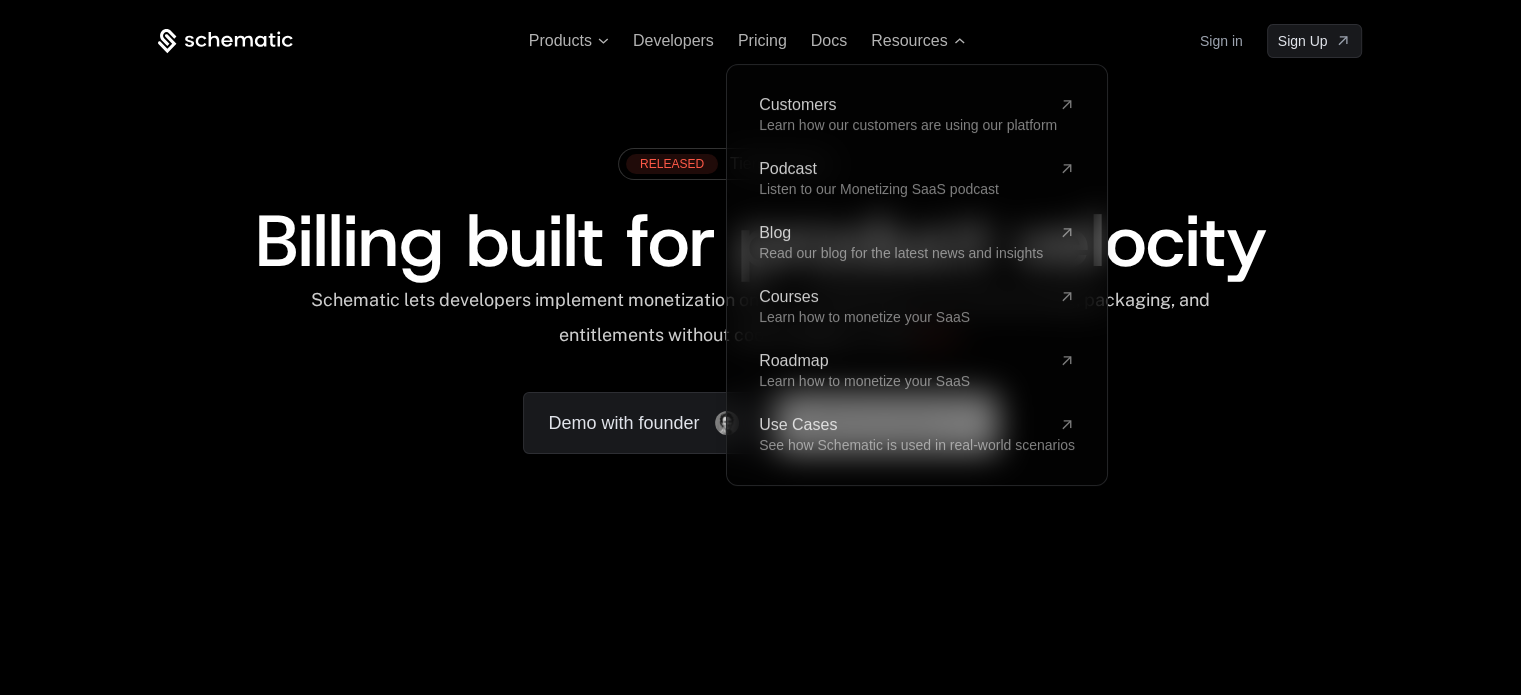 click on "RELEASED Tiered pricing Billing built for product velocity Schematic lets developers implement monetization once — so GTM teams can control pricing, packaging, and entitlements without code changes, try the   demo . Demo with founder   Start free account" at bounding box center (760, 296) 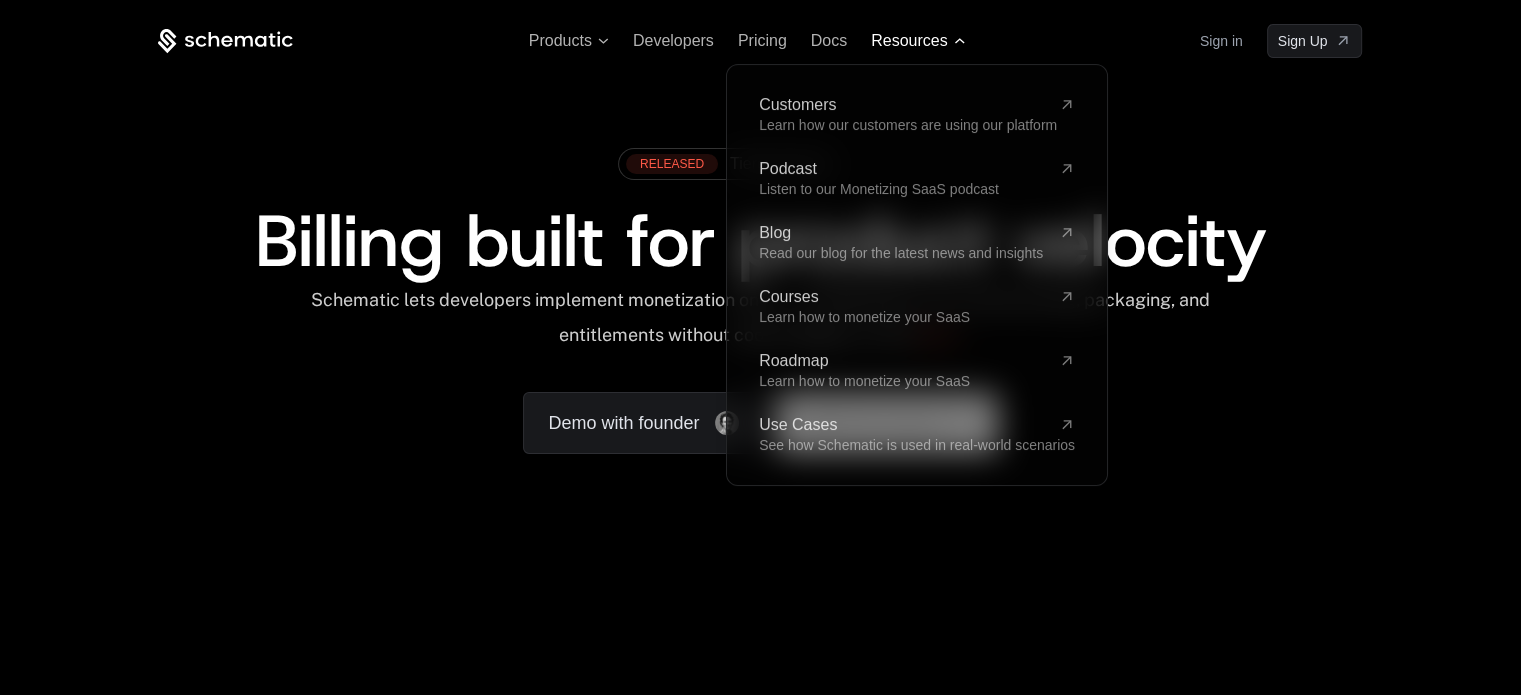 click on "Resources" at bounding box center (917, 41) 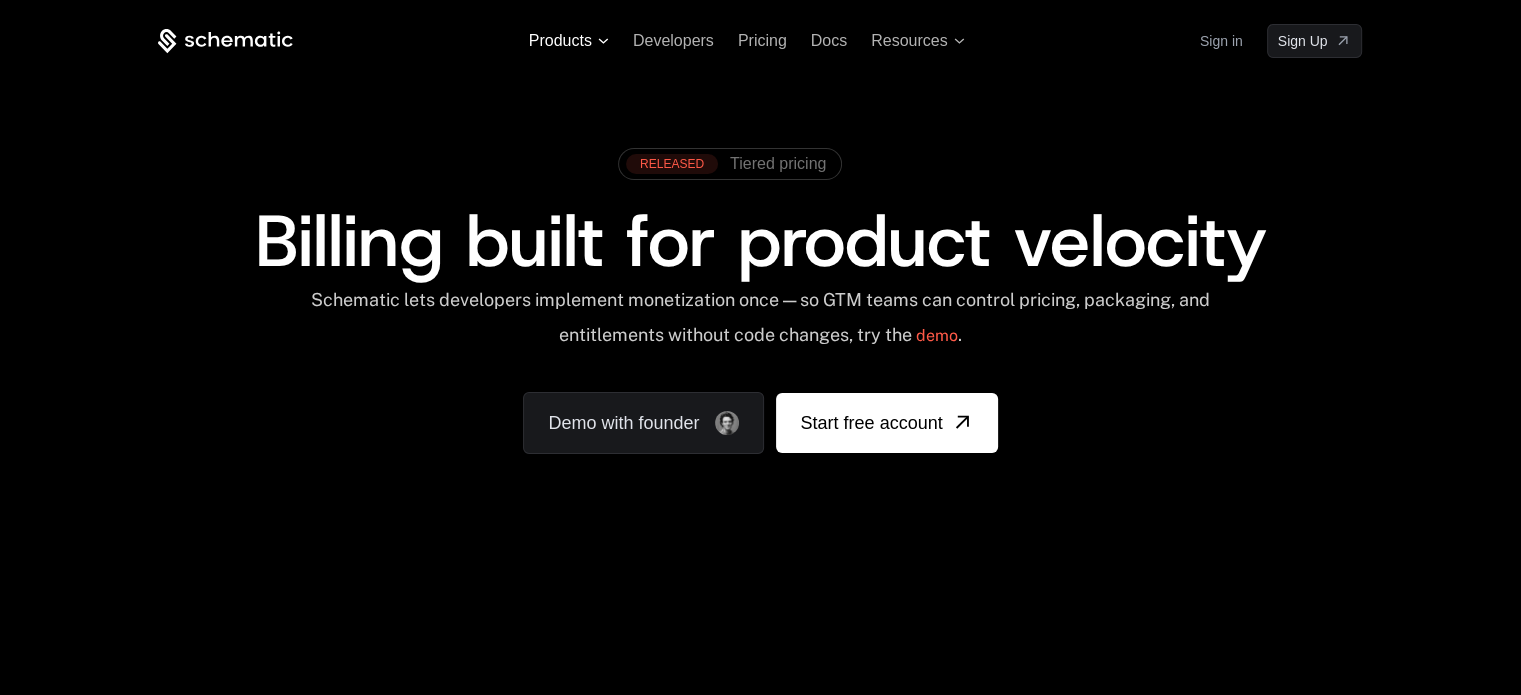 click on "Products" at bounding box center (560, 41) 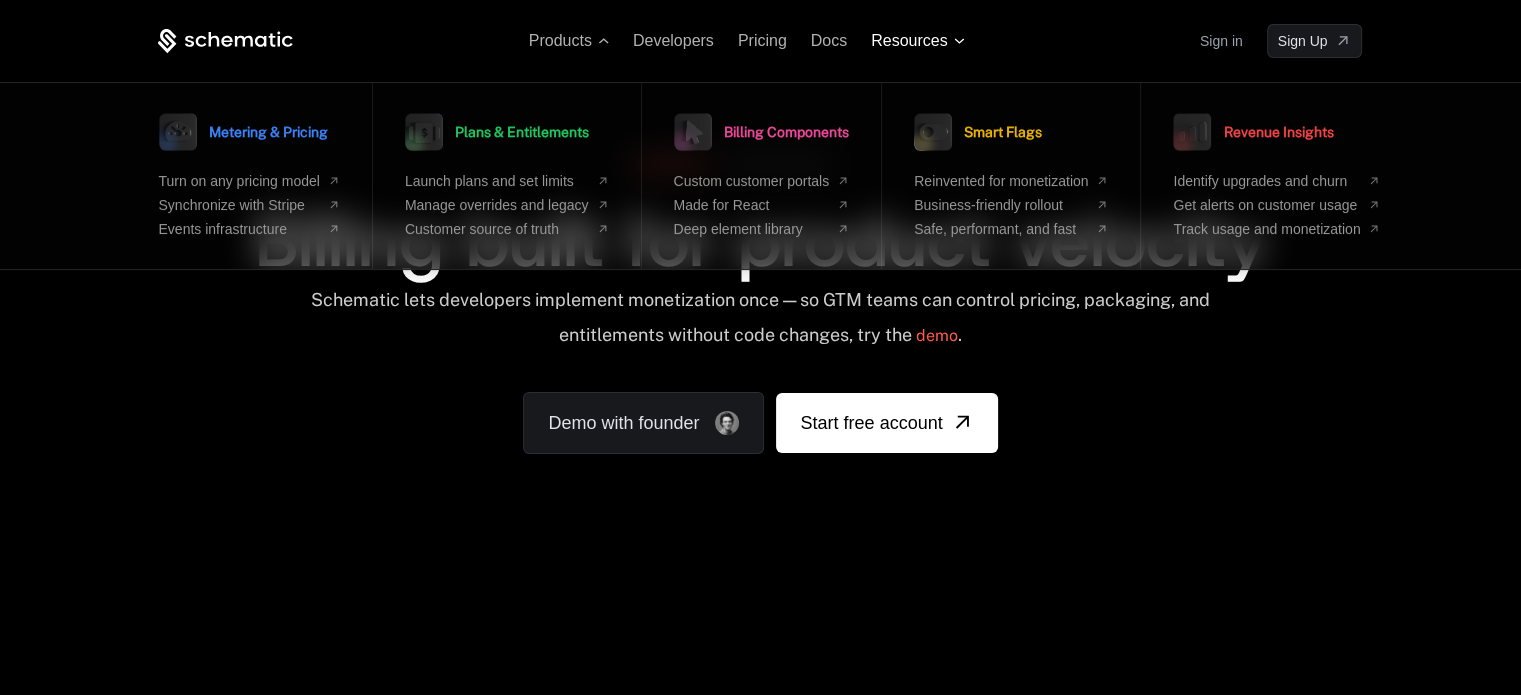 click on "Resources" at bounding box center [909, 41] 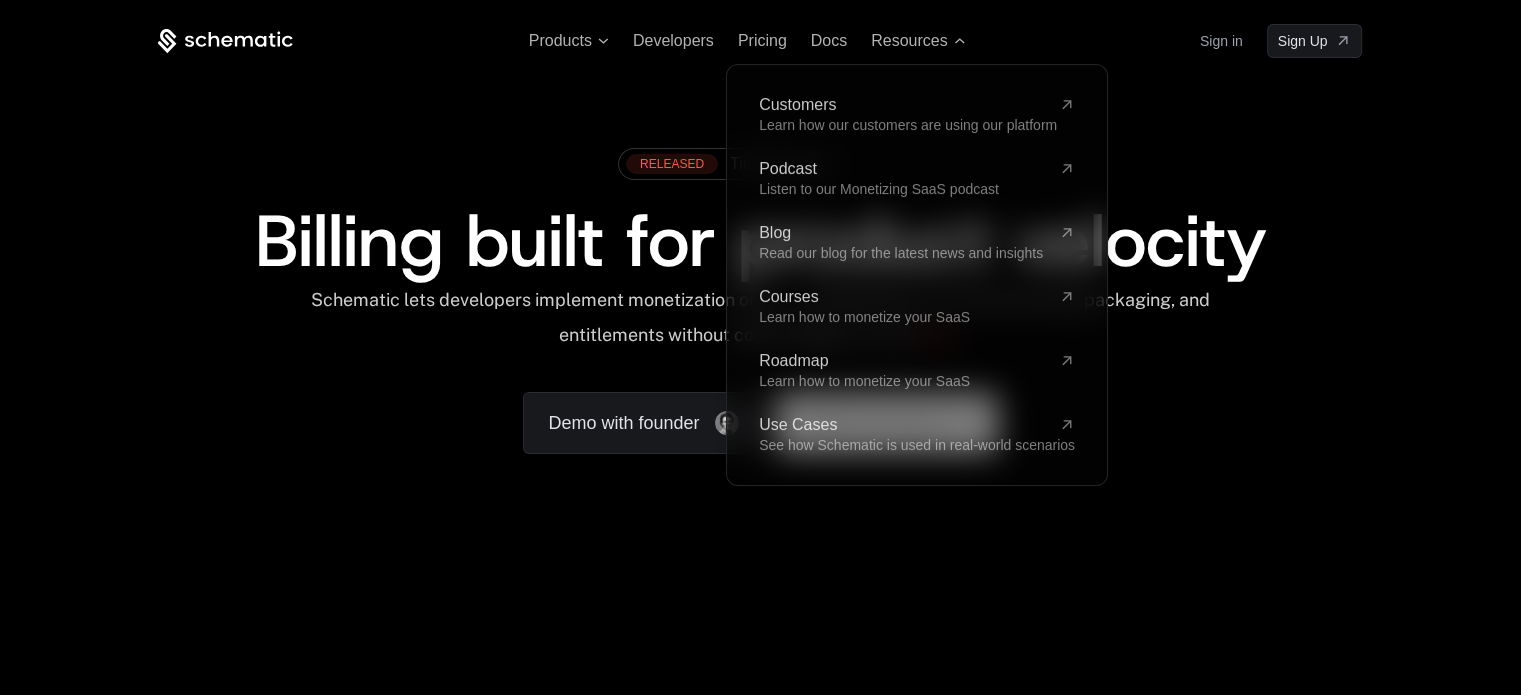 click on "RELEASED Tiered pricing Billing built for product velocity Schematic lets developers implement monetization once — so GTM teams can control pricing, packaging, and entitlements without code changes, try the   demo . Demo with founder   Start free account" at bounding box center (760, 296) 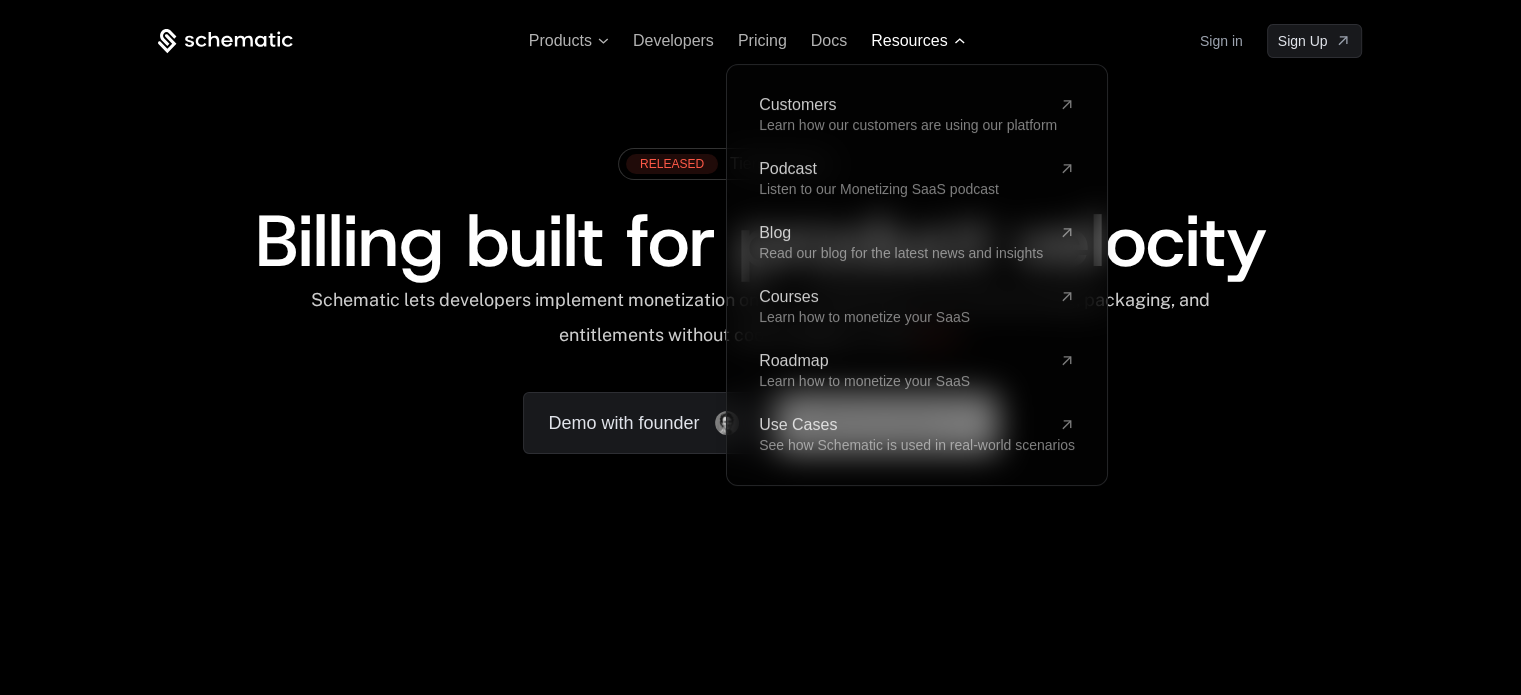 click on "Resources" at bounding box center (917, 41) 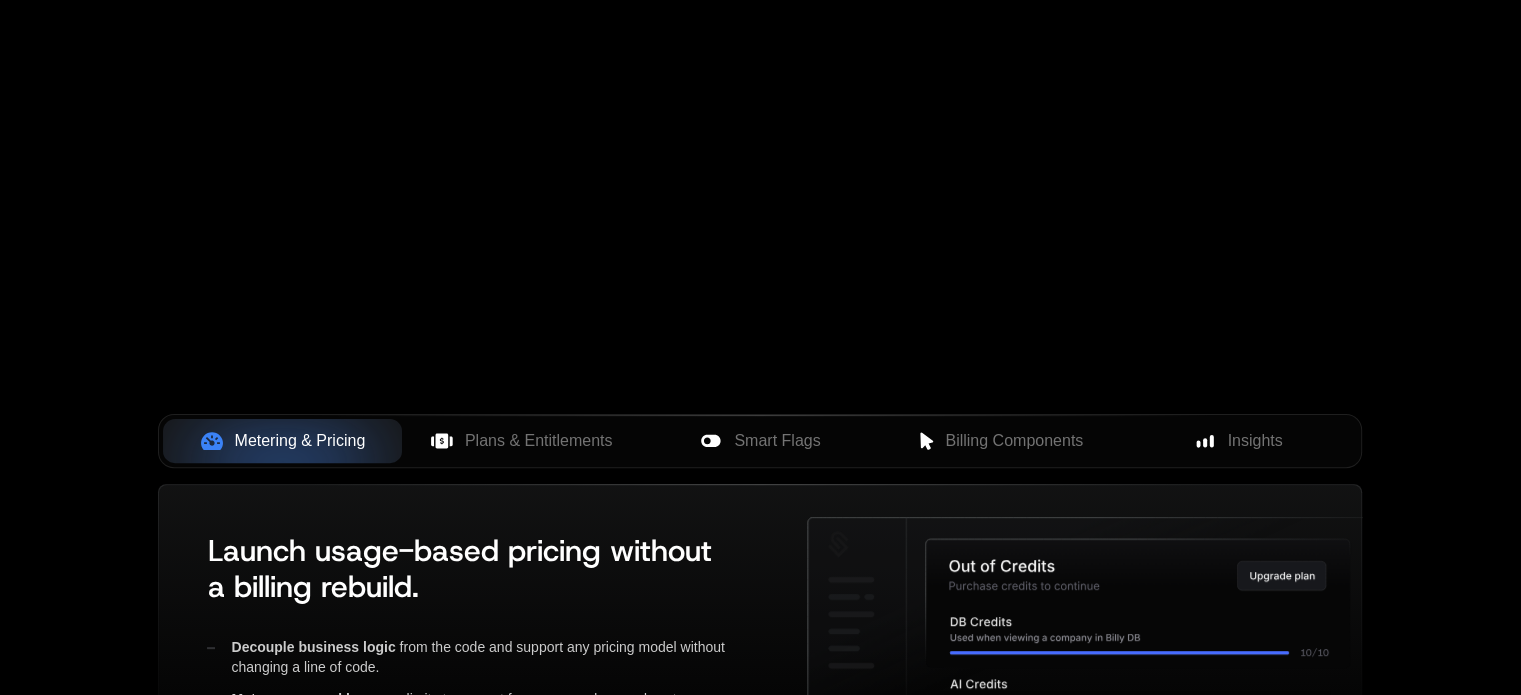 scroll, scrollTop: 300, scrollLeft: 0, axis: vertical 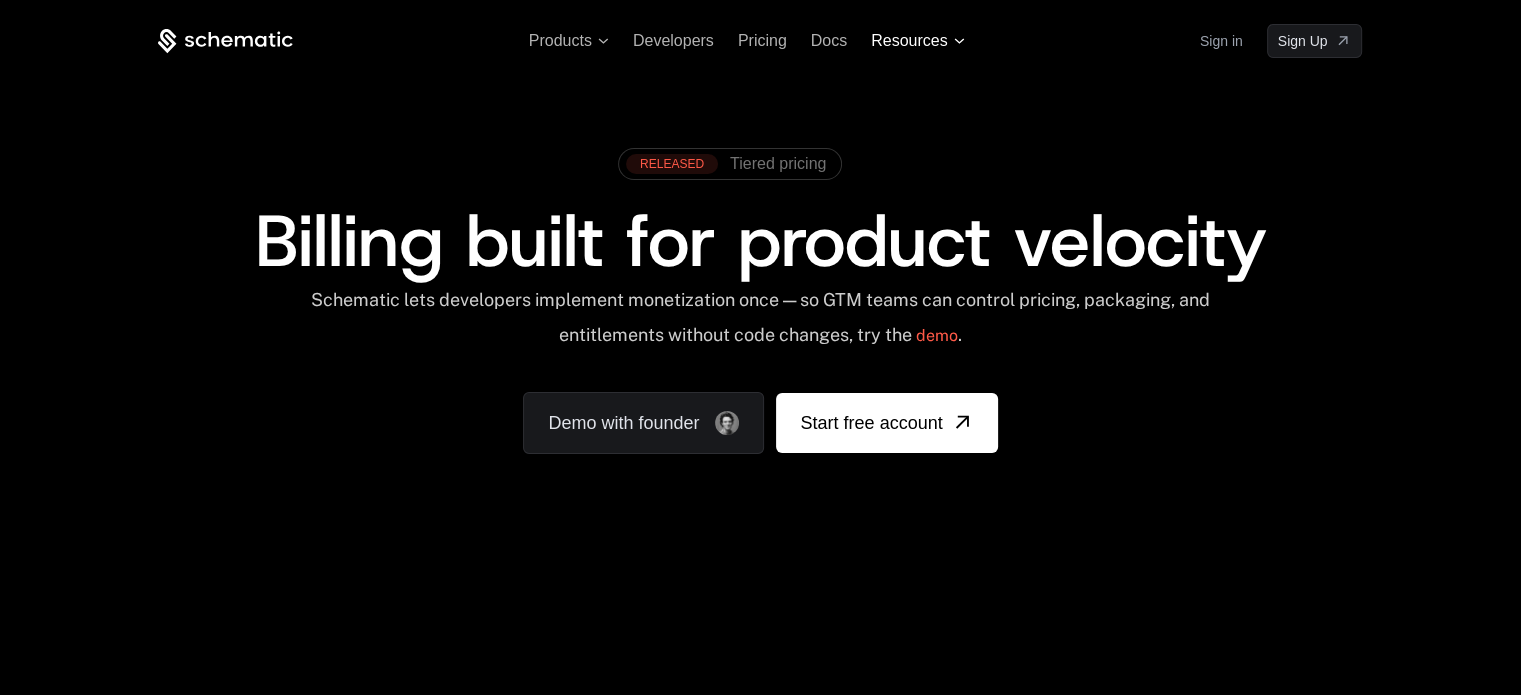 click on "Resources" at bounding box center [909, 41] 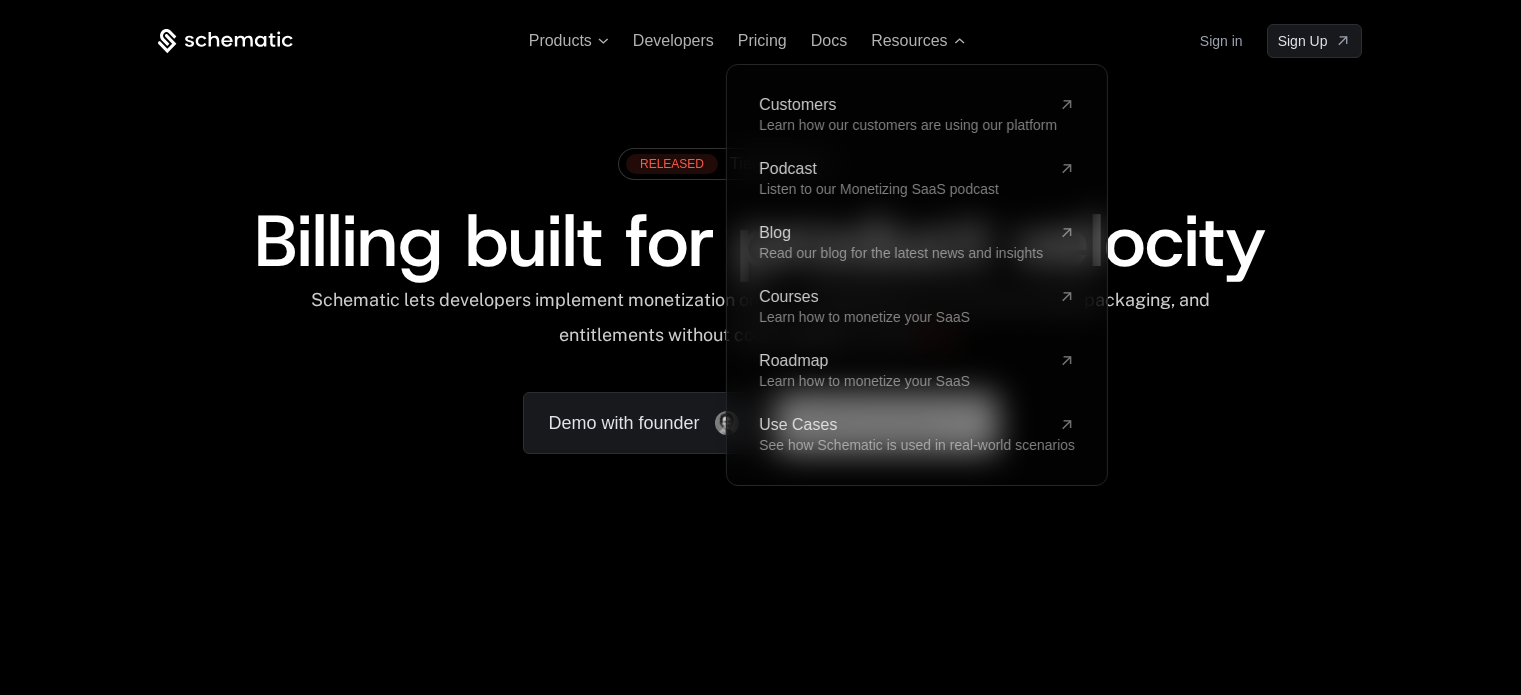 scroll, scrollTop: 0, scrollLeft: 0, axis: both 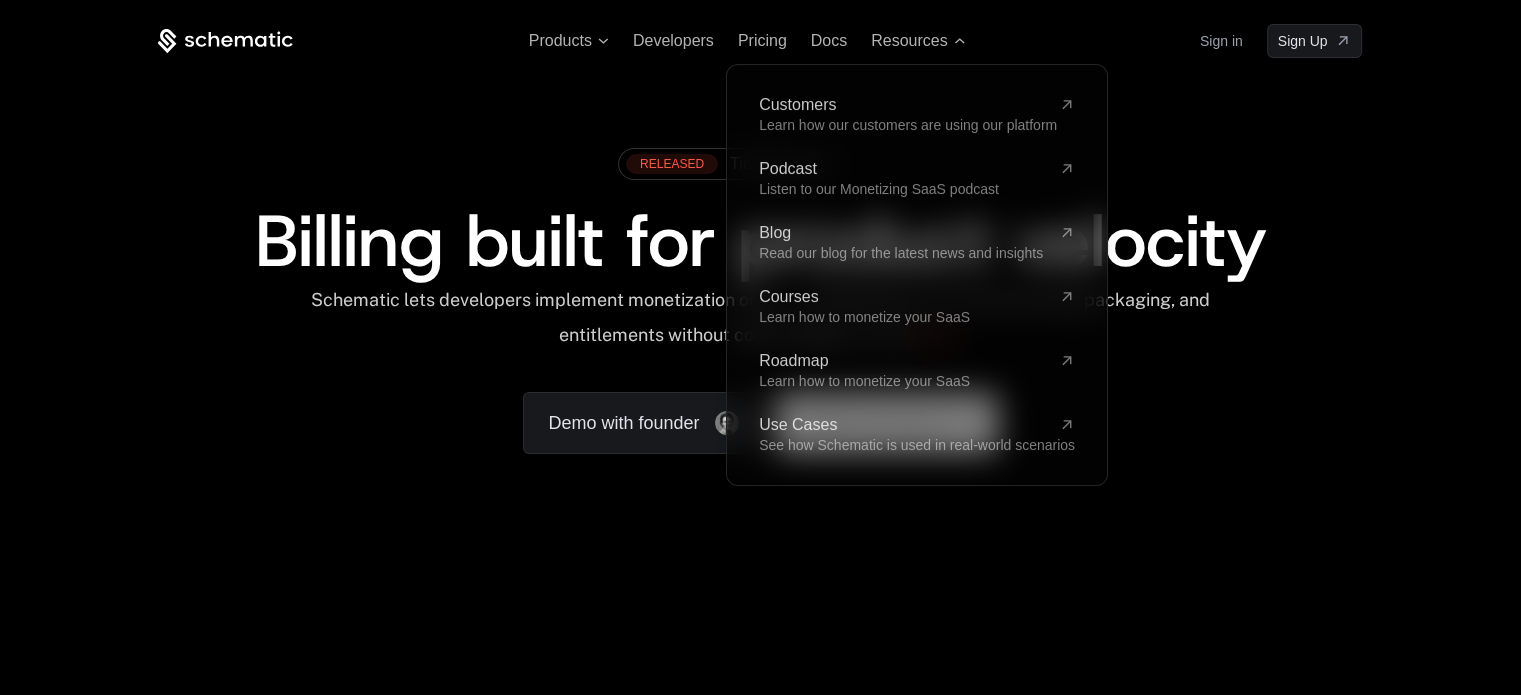 click on "RELEASED Tiered pricing Billing built for product velocity Schematic lets developers implement monetization once — so GTM teams can control pricing, packaging, and entitlements without code changes, try the   demo . Demo with founder   Start free account" at bounding box center (760, 296) 